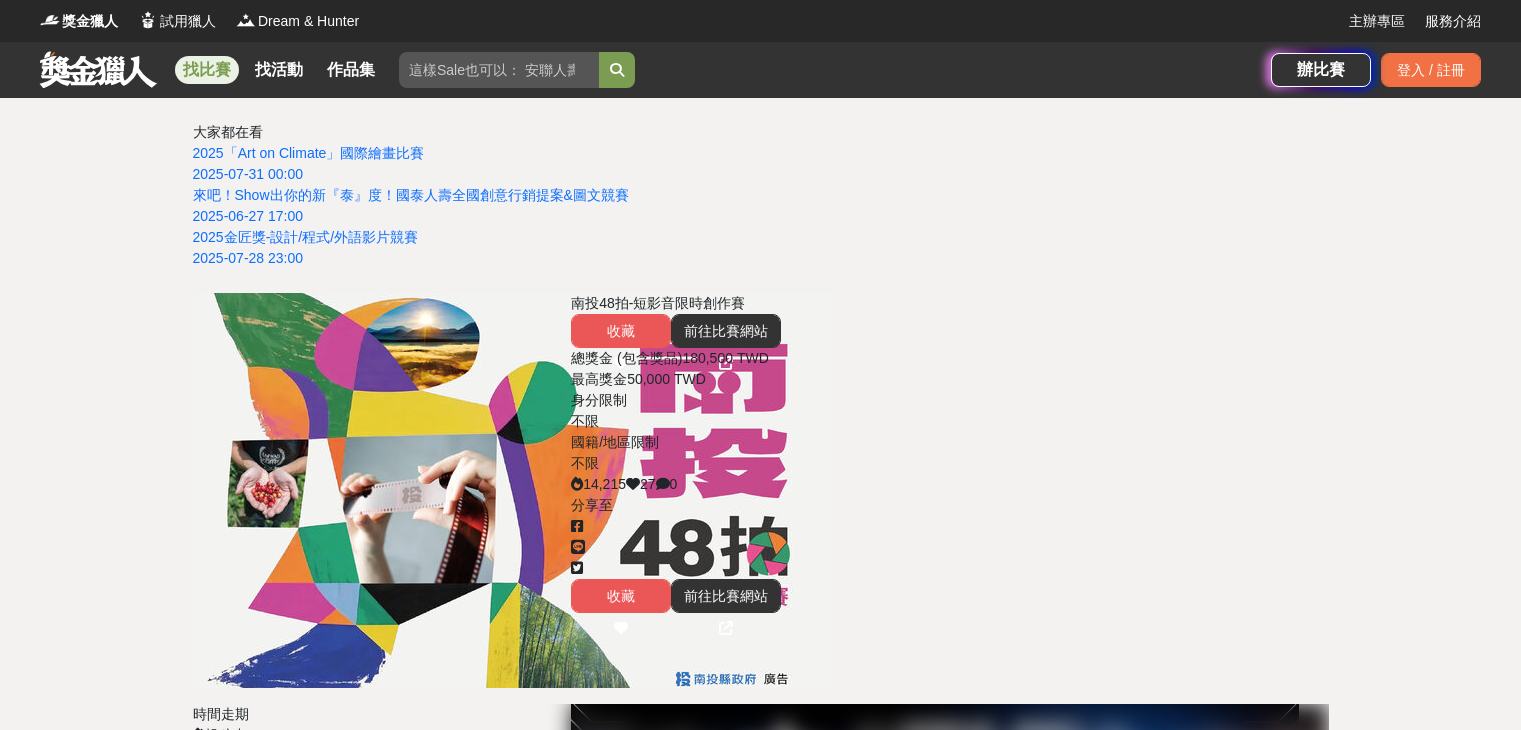 scroll, scrollTop: 0, scrollLeft: 0, axis: both 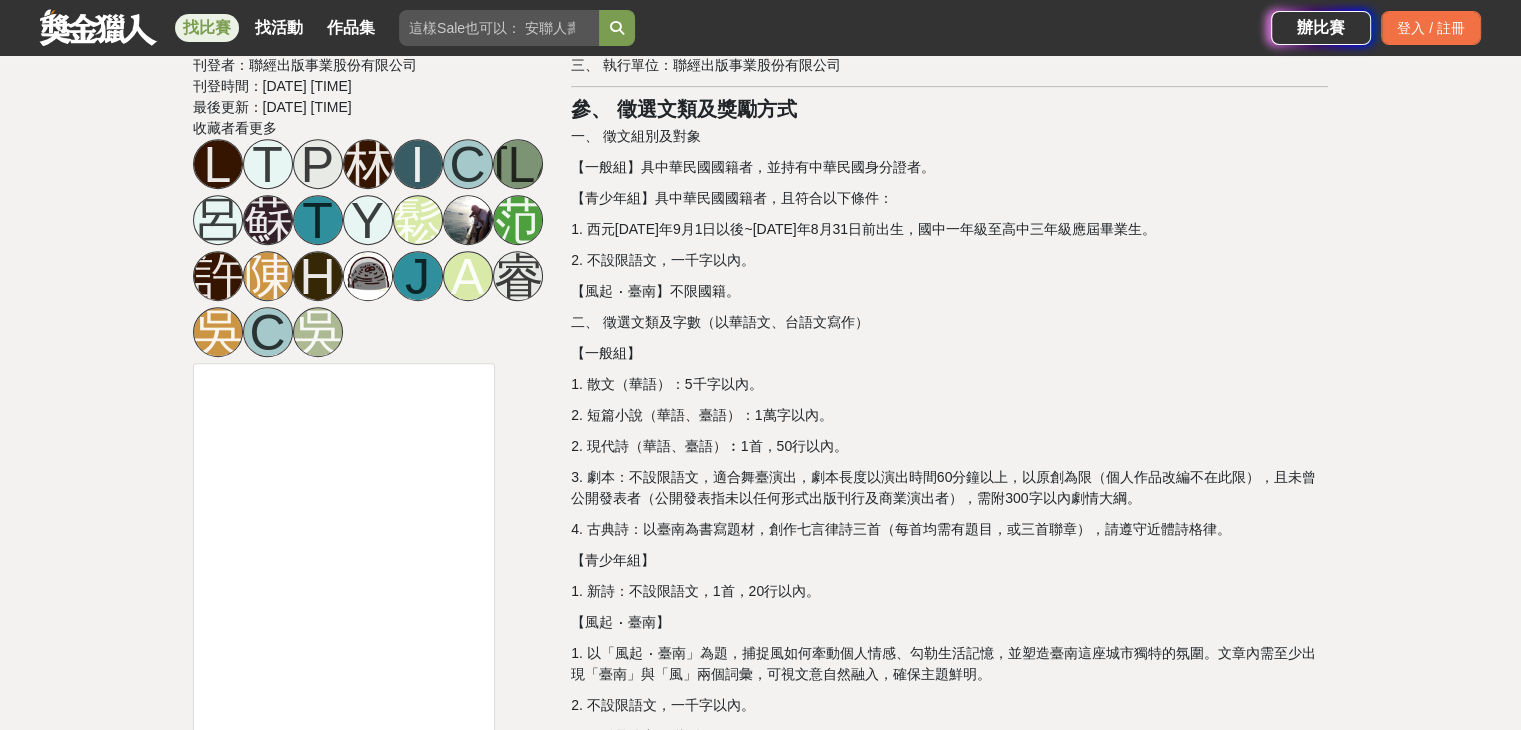 click on "2. 現代詩（華語、臺語）︰1首，50行以內。" at bounding box center (949, 446) 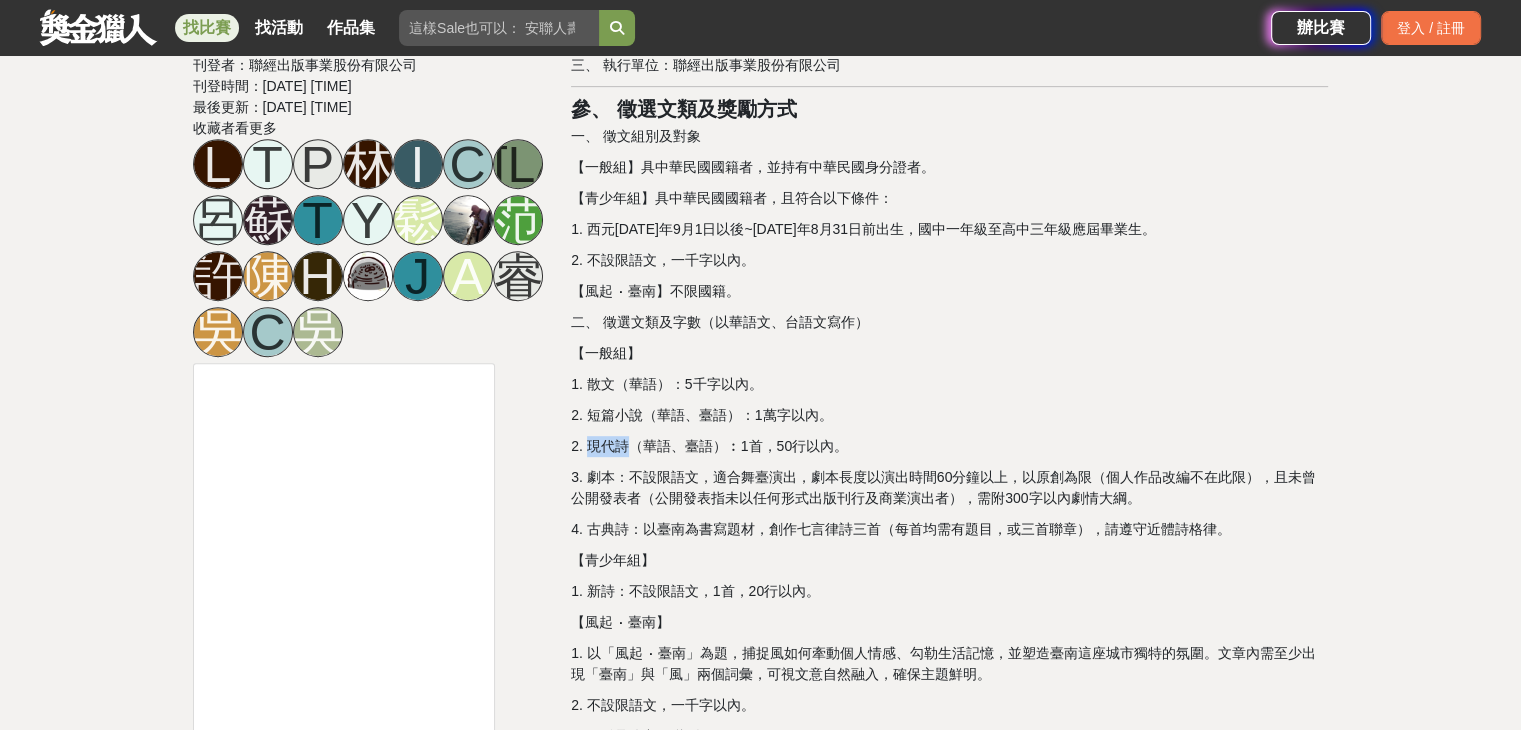 click on "2. 現代詩（華語、臺語）︰1首，50行以內。" at bounding box center (949, 446) 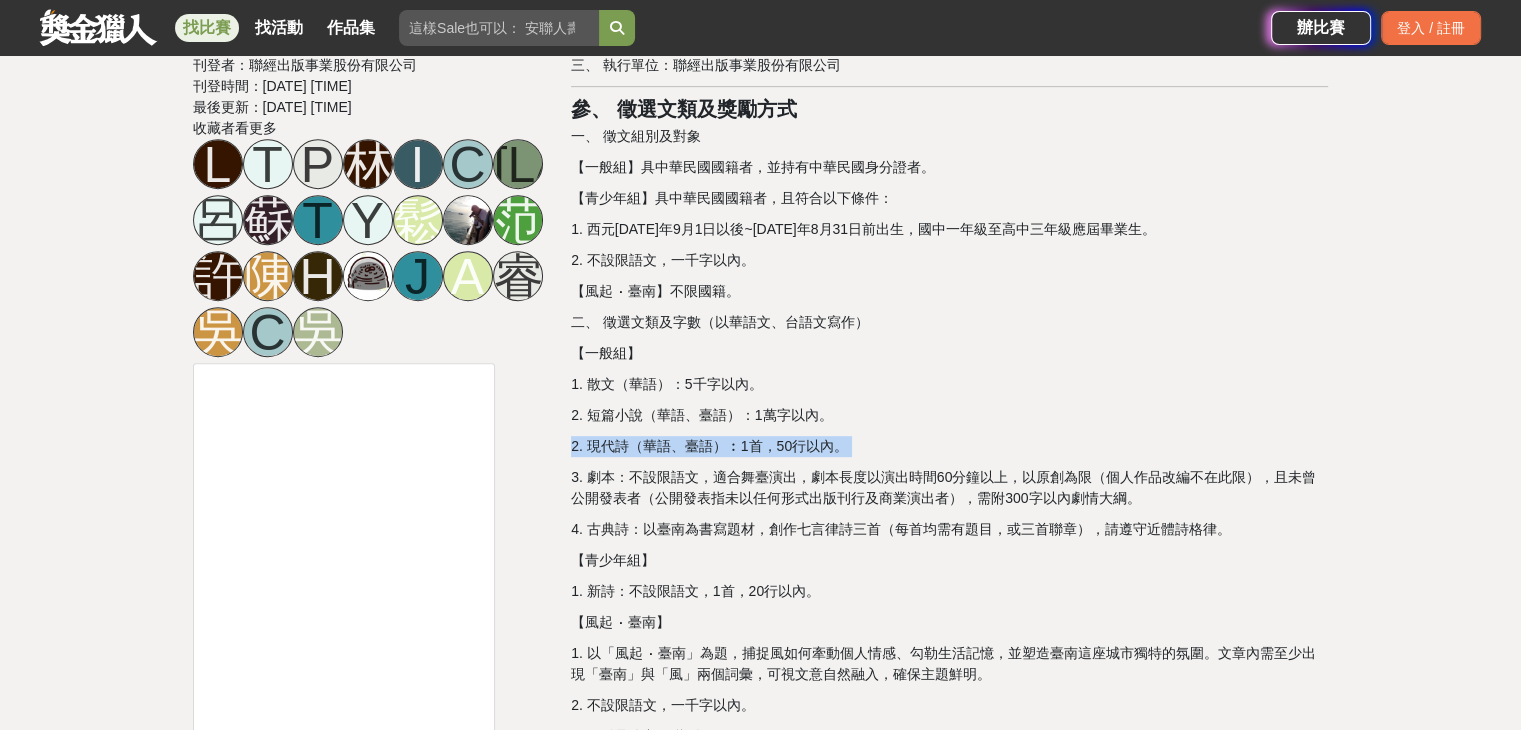 click on "2. 現代詩（華語、臺語）︰1首，50行以內。" at bounding box center (949, 446) 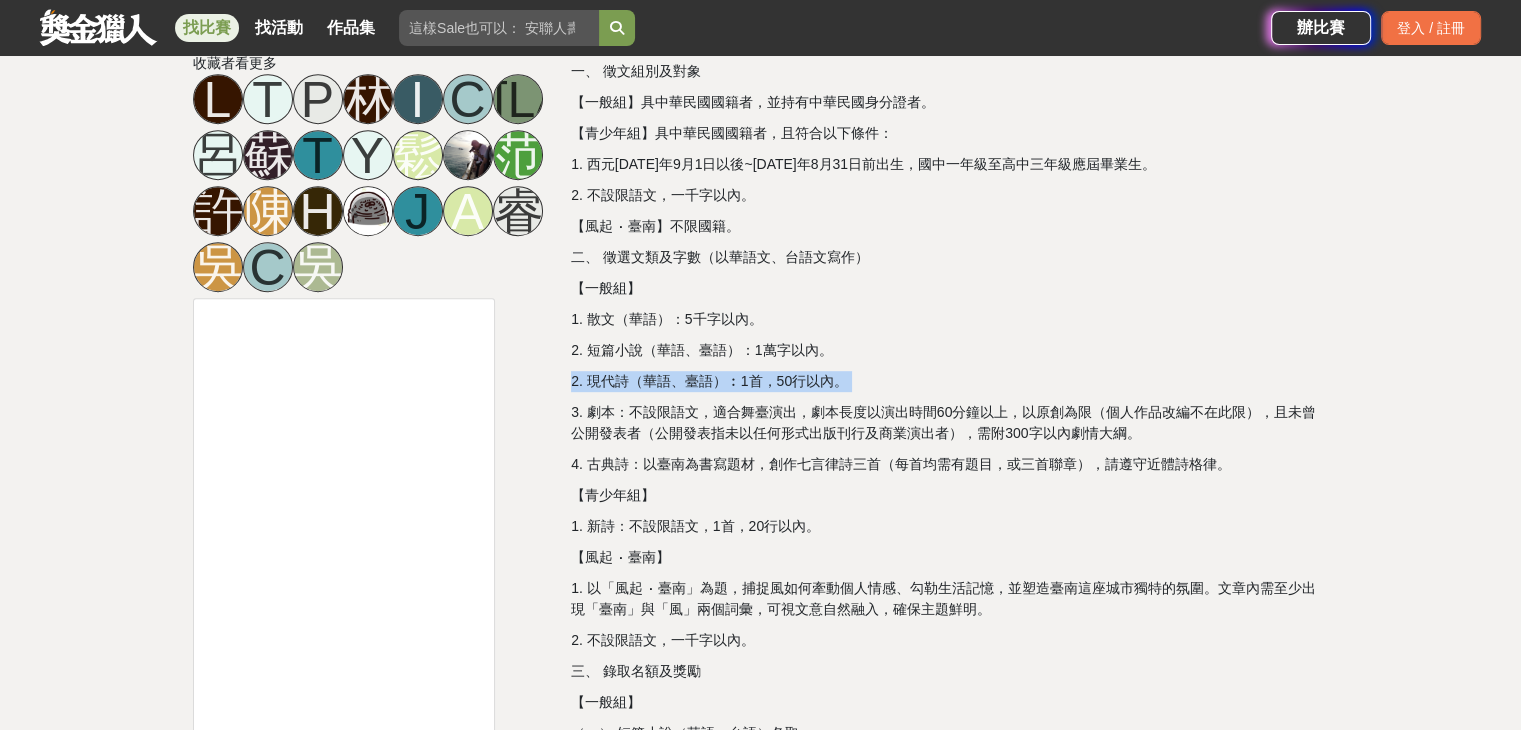 scroll, scrollTop: 1000, scrollLeft: 0, axis: vertical 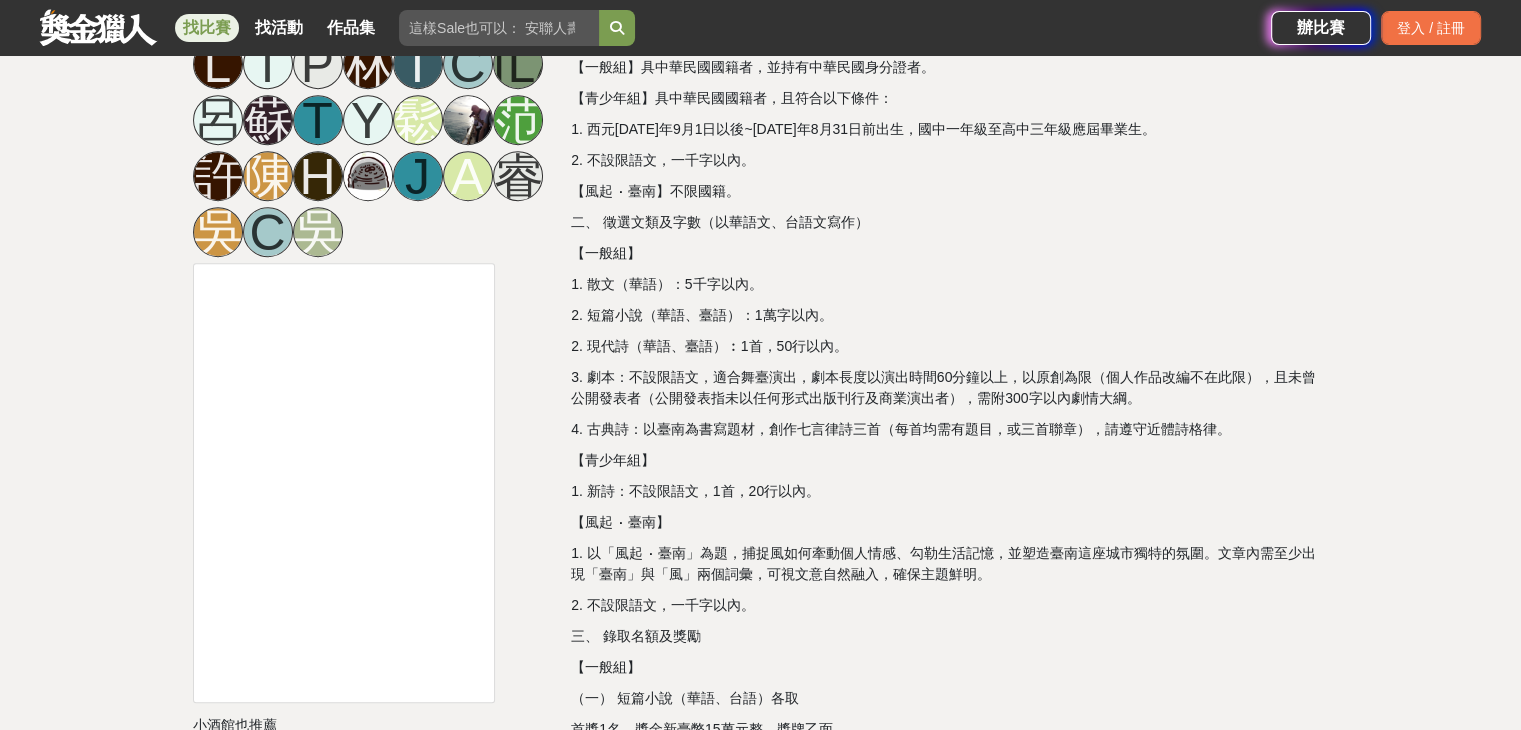 click on "1. 以「風起 ‧ 臺南」為題，捕捉風如何牽動個人情感、勾勒生活記憶，並塑造臺南這座城市獨特的氛圍。文章內需至少出現「臺南」與「風」兩個詞彙，可視文意自然融入，確保主題鮮明。" at bounding box center [949, 564] 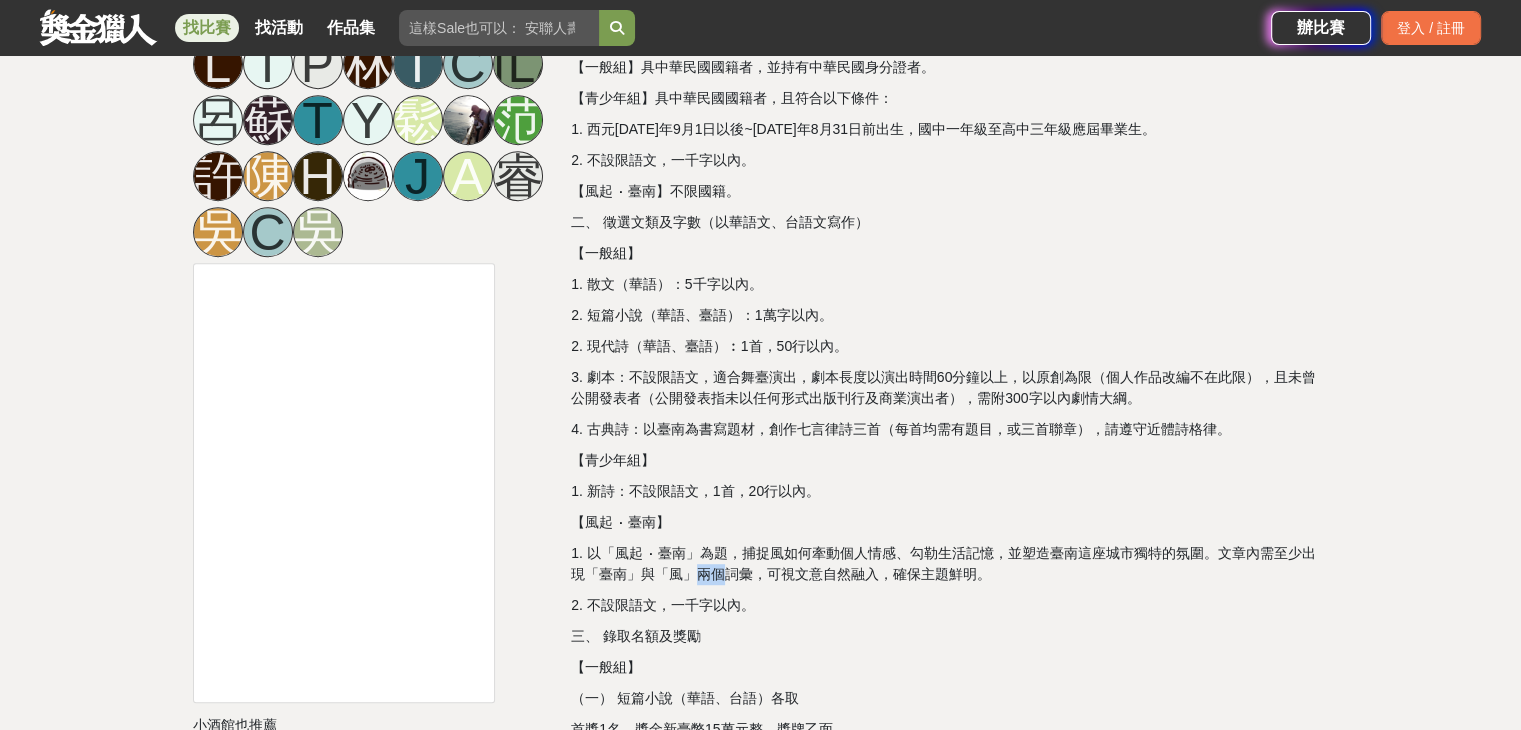 click on "1. 以「風起 ‧ 臺南」為題，捕捉風如何牽動個人情感、勾勒生活記憶，並塑造臺南這座城市獨特的氛圍。文章內需至少出現「臺南」與「風」兩個詞彙，可視文意自然融入，確保主題鮮明。" at bounding box center [949, 564] 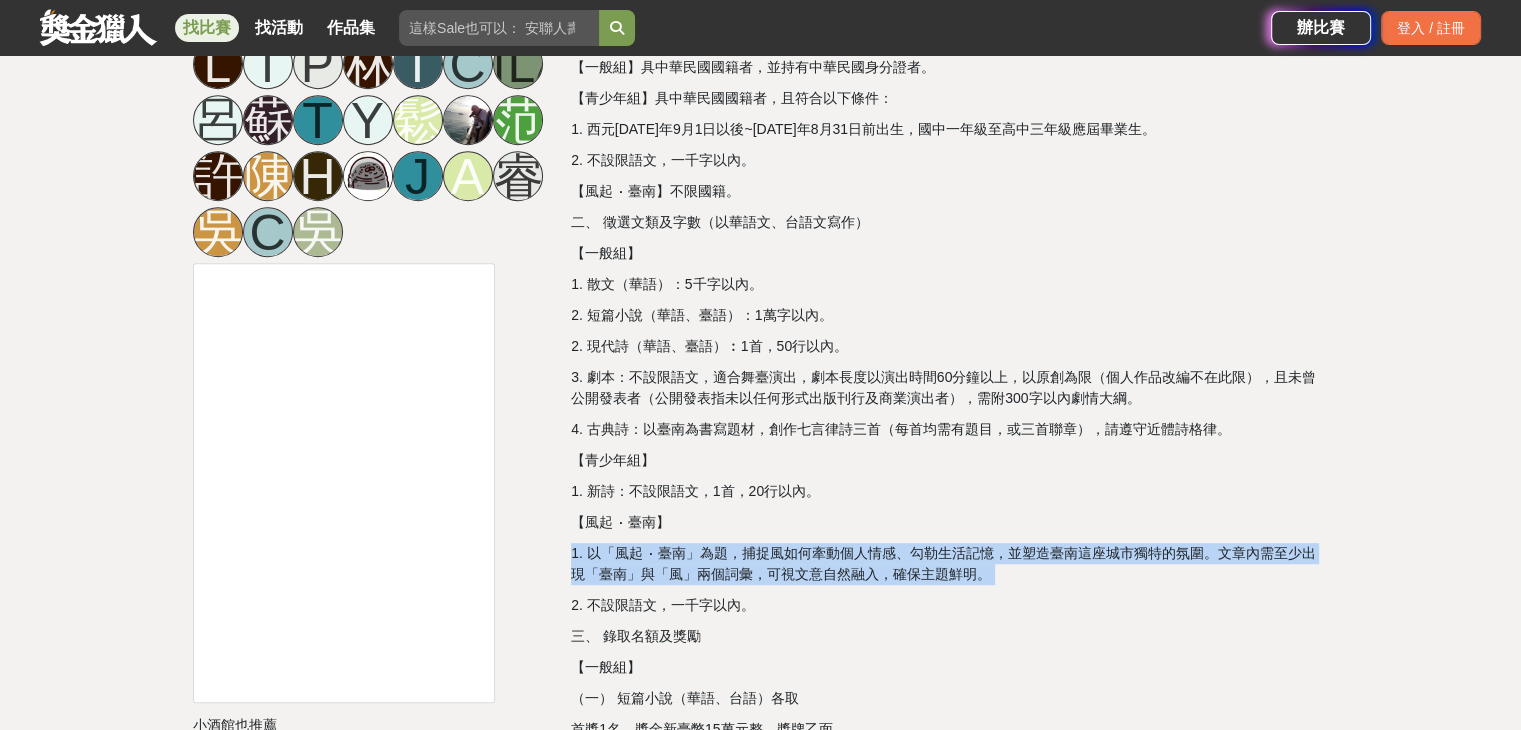 click on "1. 以「風起 ‧ 臺南」為題，捕捉風如何牽動個人情感、勾勒生活記憶，並塑造臺南這座城市獨特的氛圍。文章內需至少出現「臺南」與「風」兩個詞彙，可視文意自然融入，確保主題鮮明。" at bounding box center [949, 564] 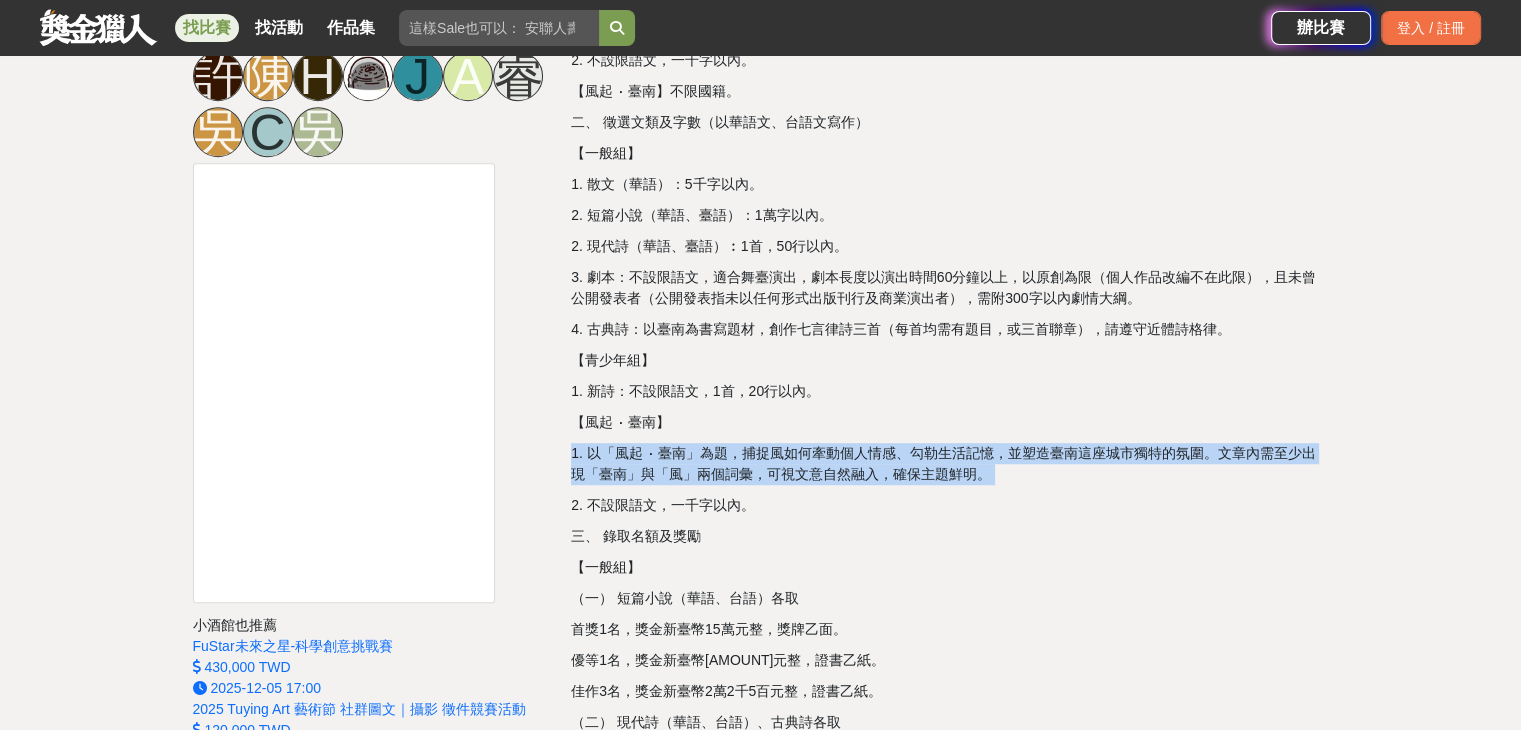 scroll, scrollTop: 1200, scrollLeft: 0, axis: vertical 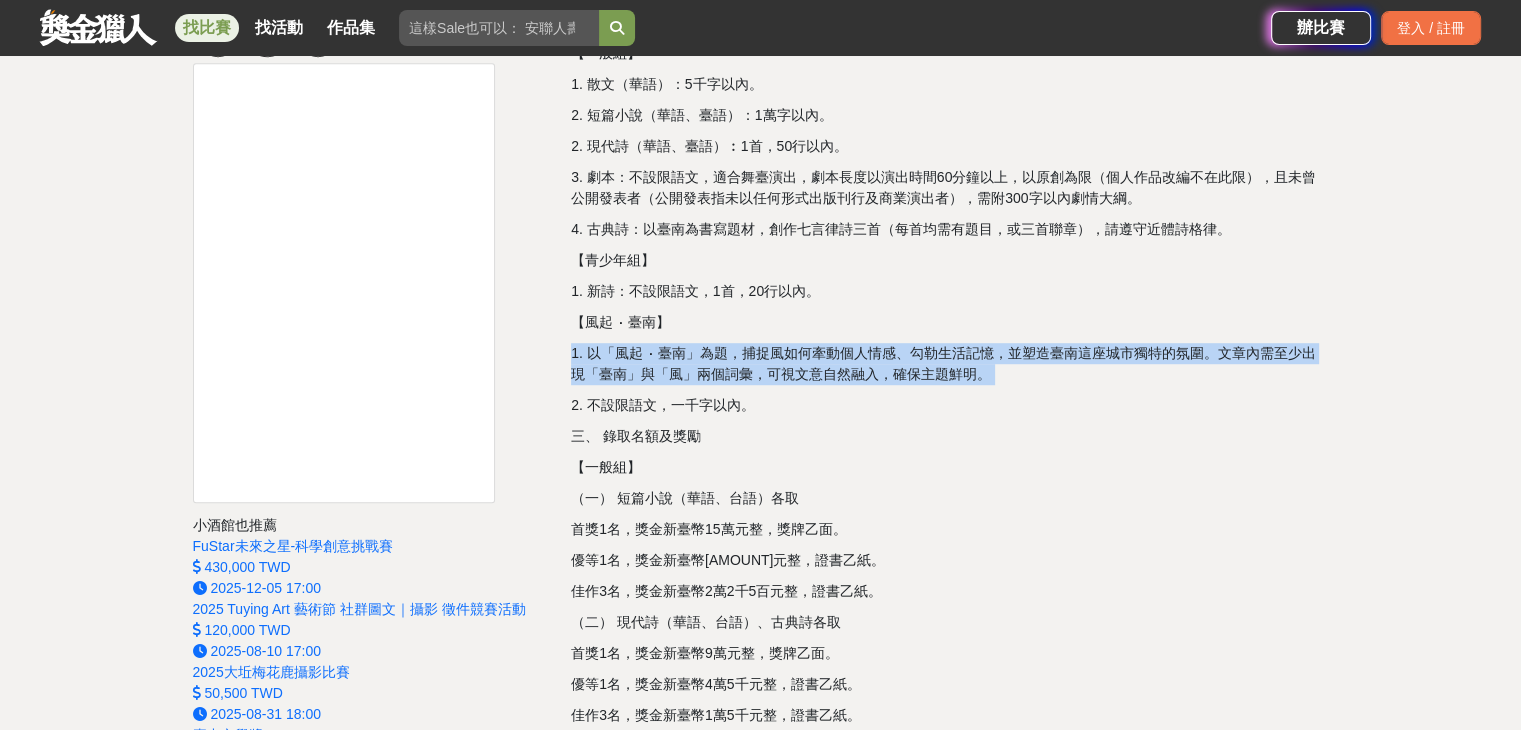 click on "1. 以「風起 ‧ 臺南」為題，捕捉風如何牽動個人情感、勾勒生活記憶，並塑造臺南這座城市獨特的氛圍。文章內需至少出現「臺南」與「風」兩個詞彙，可視文意自然融入，確保主題鮮明。" at bounding box center [949, 364] 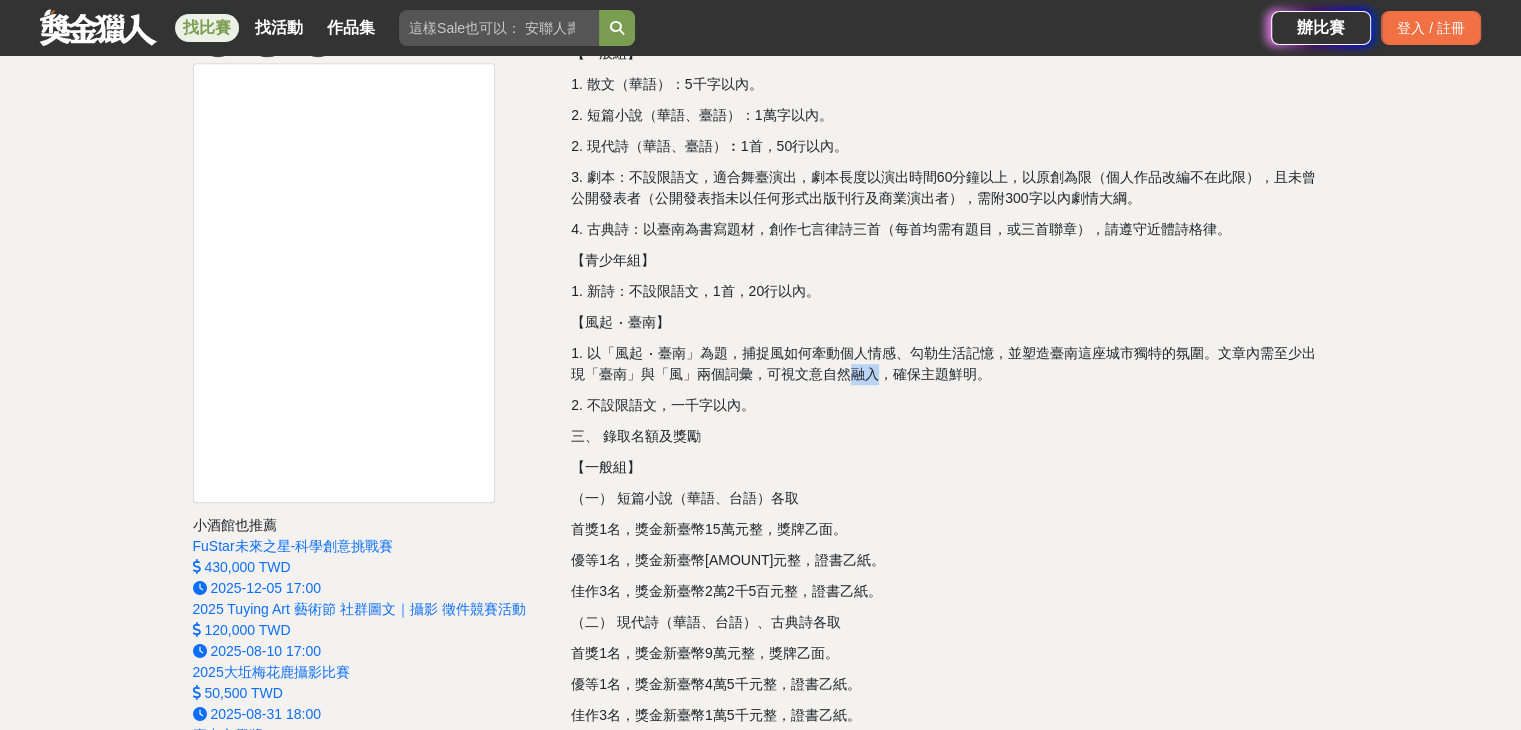 click on "1. 以「風起 ‧ 臺南」為題，捕捉風如何牽動個人情感、勾勒生活記憶，並塑造臺南這座城市獨特的氛圍。文章內需至少出現「臺南」與「風」兩個詞彙，可視文意自然融入，確保主題鮮明。" at bounding box center [949, 364] 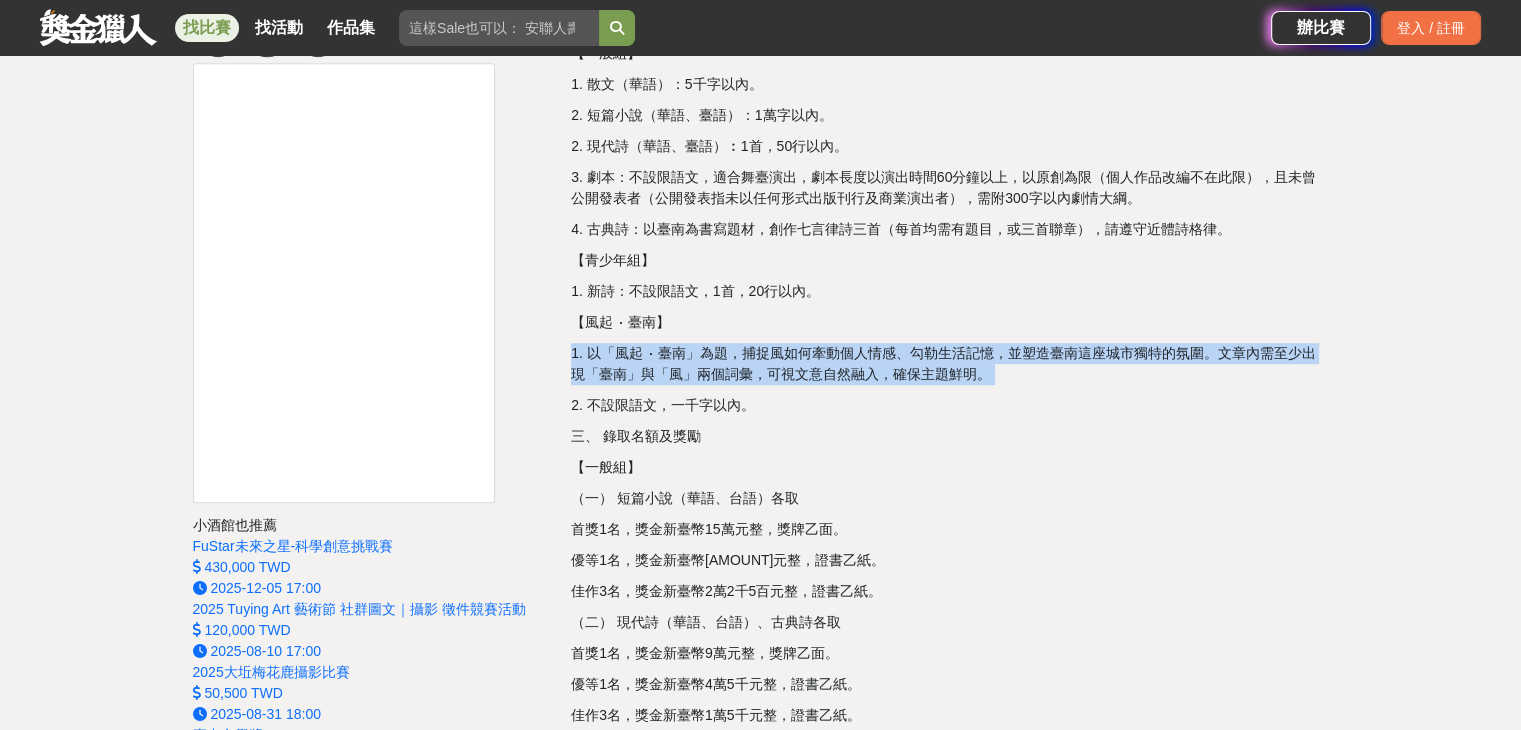 click on "1. 以「風起 ‧ 臺南」為題，捕捉風如何牽動個人情感、勾勒生活記憶，並塑造臺南這座城市獨特的氛圍。文章內需至少出現「臺南」與「風」兩個詞彙，可視文意自然融入，確保主題鮮明。" at bounding box center (949, 364) 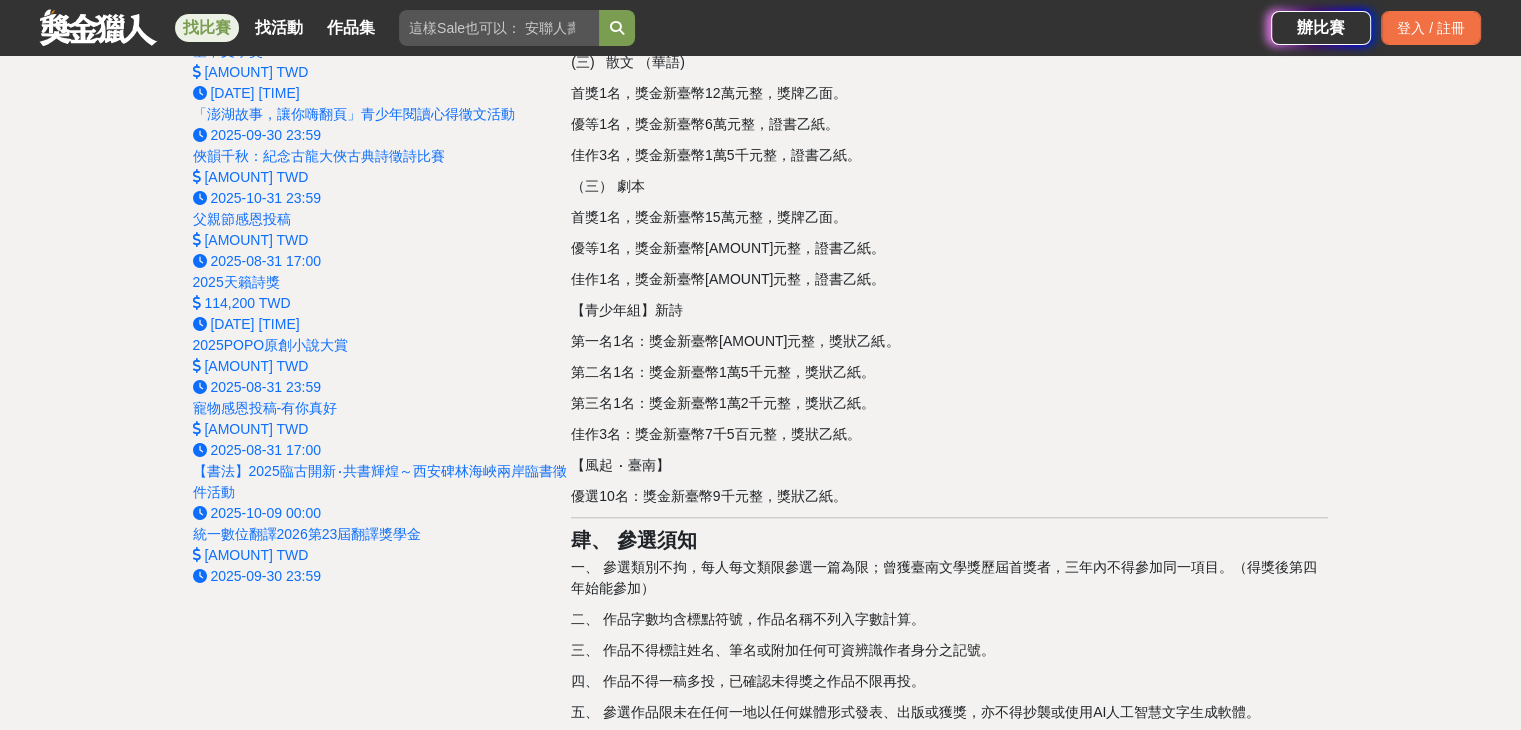 scroll, scrollTop: 2000, scrollLeft: 0, axis: vertical 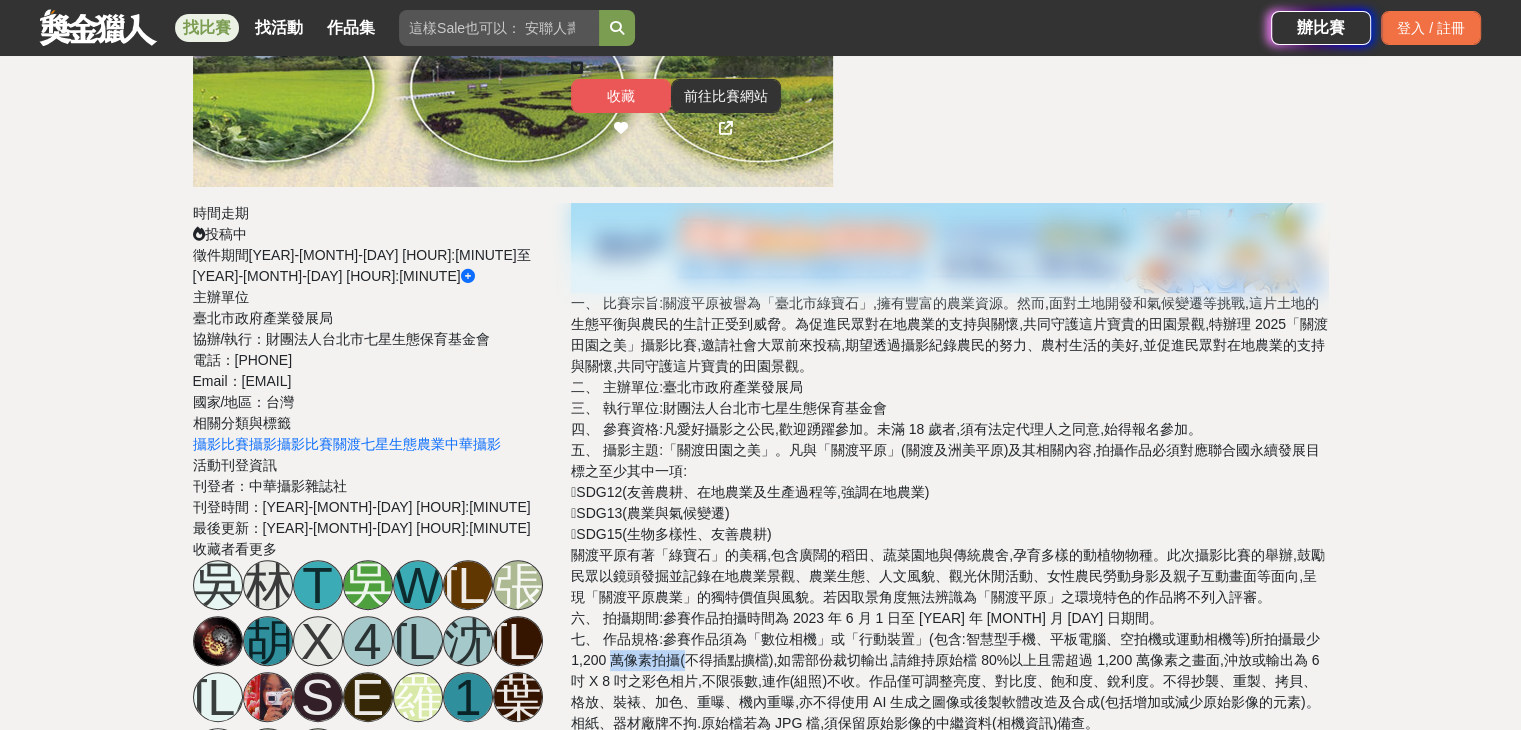 drag, startPoint x: 677, startPoint y: 569, endPoint x: 754, endPoint y: 584, distance: 78.44743 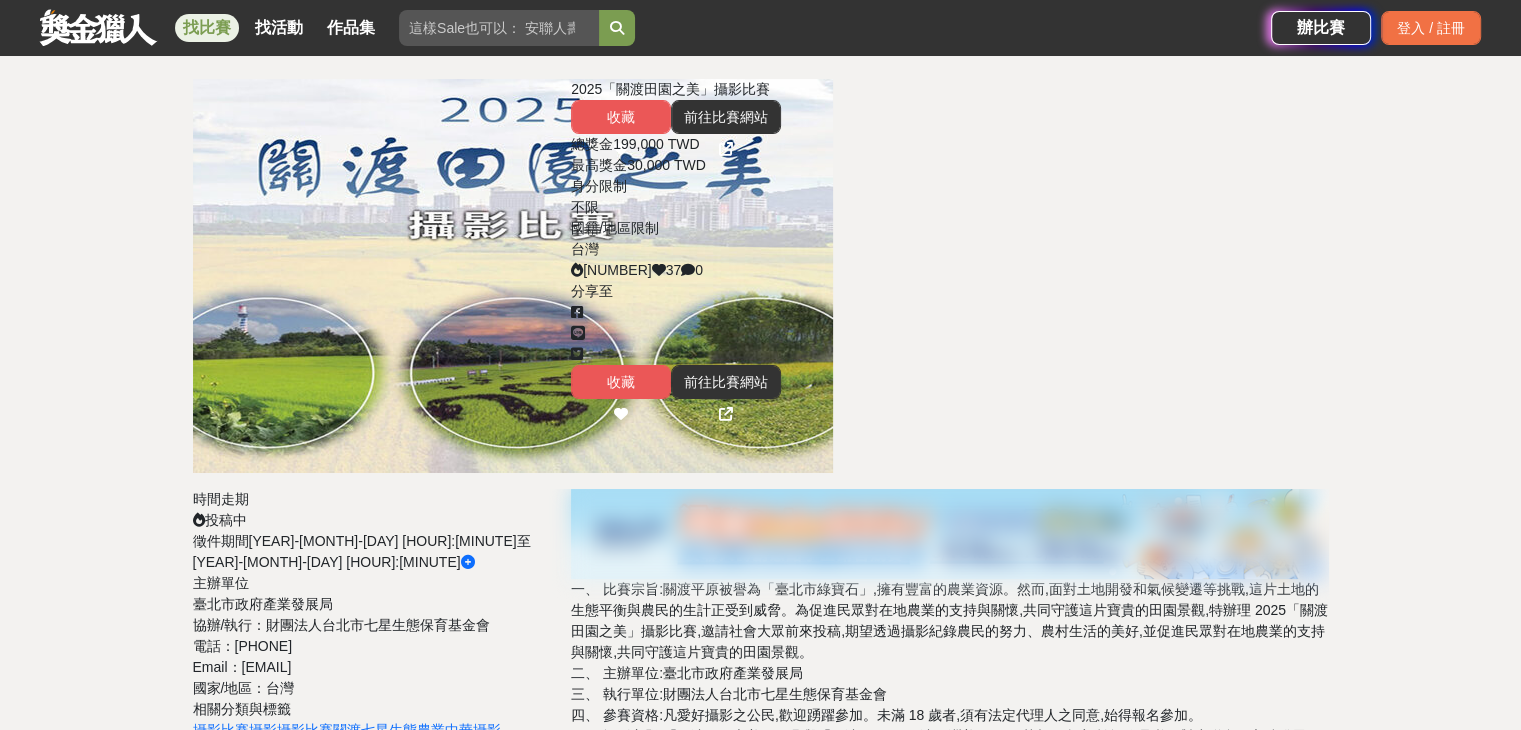 scroll, scrollTop: 200, scrollLeft: 0, axis: vertical 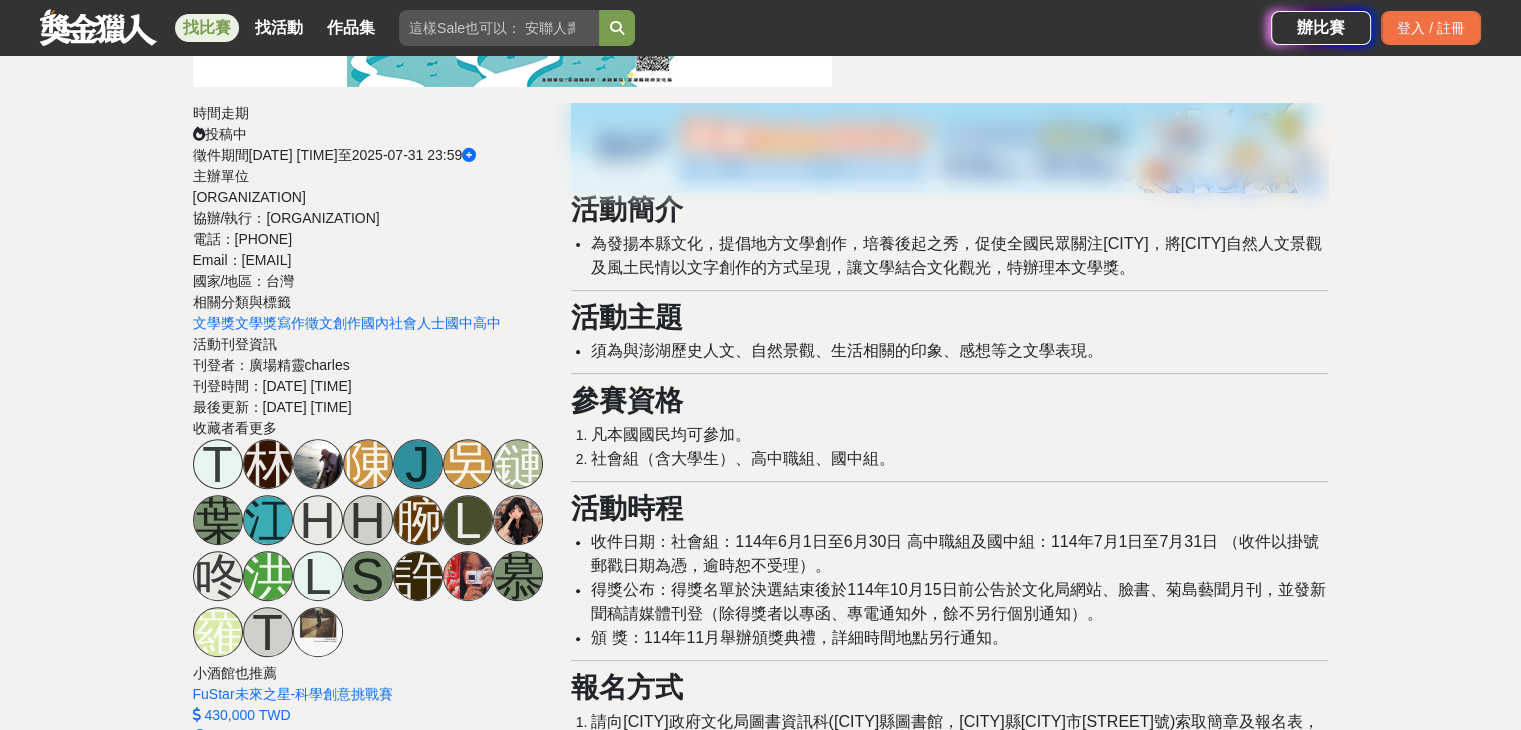 click on "收件日期：社會組：114年6月1日至6月30日 高中職組及國中組：114年7月1日至7月31日 （收件以掛號郵戳日期為憑，逾時恕不受理）。" at bounding box center [956, 255] 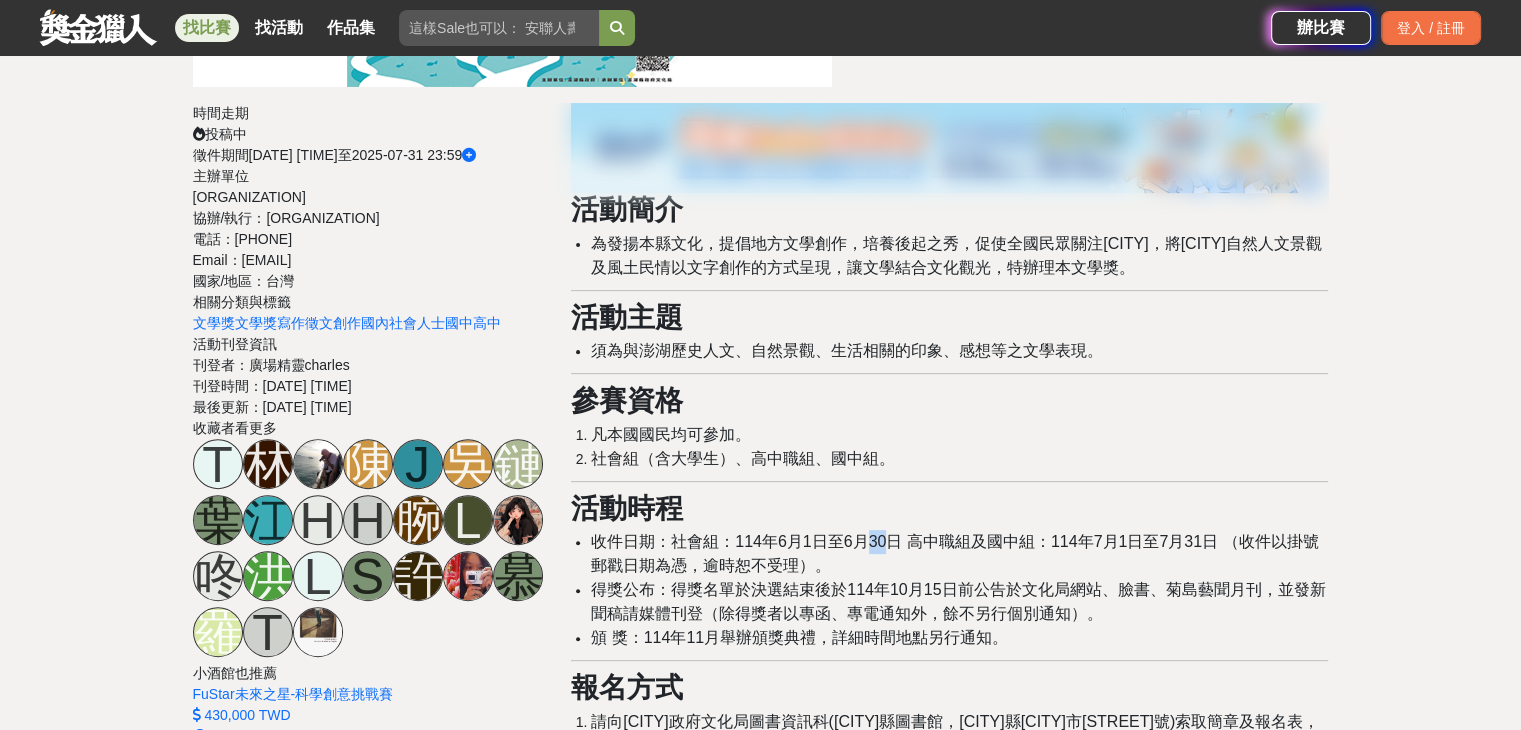 click on "收件日期：社會組：114年6月1日至6月30日 高中職組及國中組：114年7月1日至7月31日 （收件以掛號郵戳日期為憑，逾時恕不受理）。" at bounding box center [956, 255] 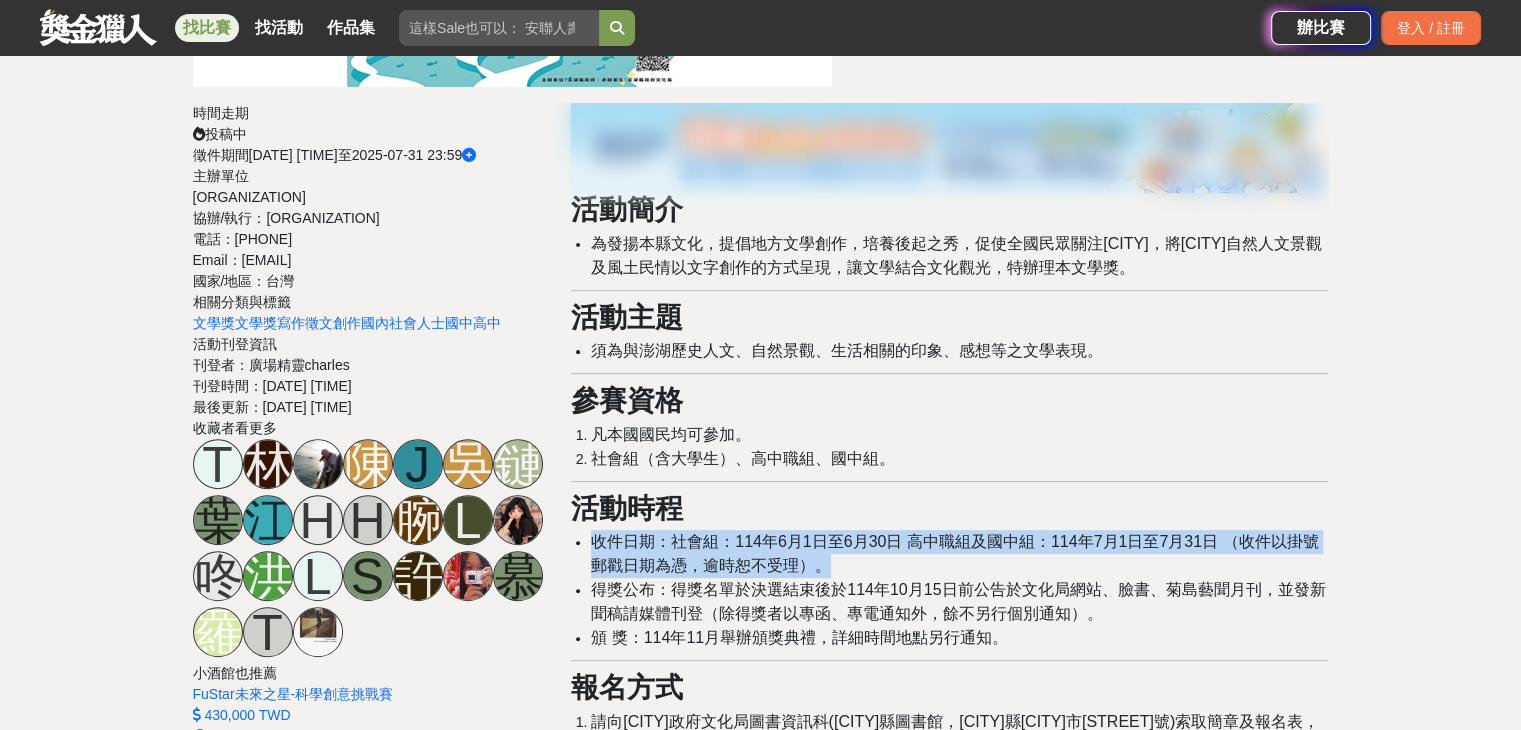 click on "收件日期：社會組：114年6月1日至6月30日 高中職組及國中組：114年7月1日至7月31日 （收件以掛號郵戳日期為憑，逾時恕不受理）。" at bounding box center [959, 256] 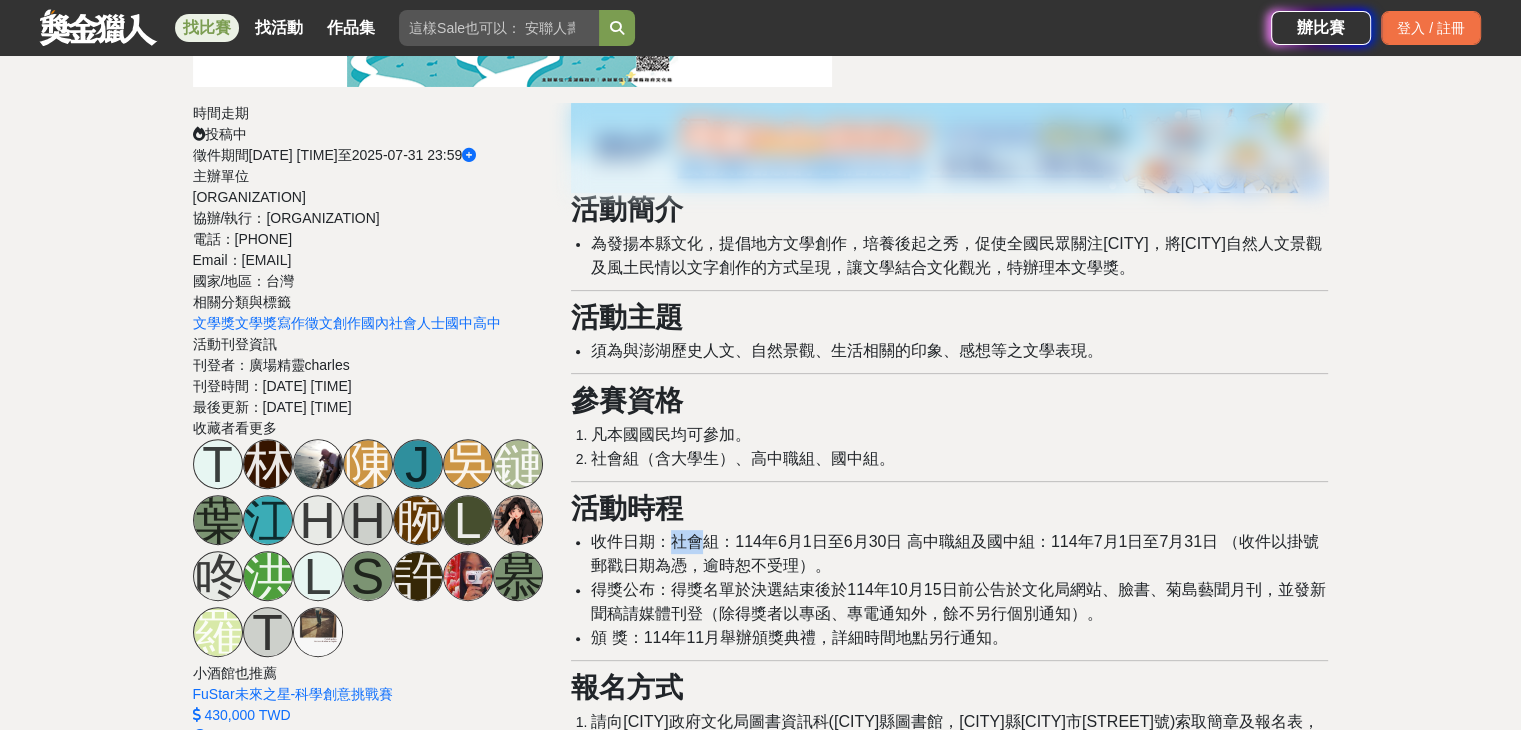 click on "收件日期：社會組：114年6月1日至6月30日 高中職組及國中組：114年7月1日至7月31日 （收件以掛號郵戳日期為憑，逾時恕不受理）。" at bounding box center (956, 255) 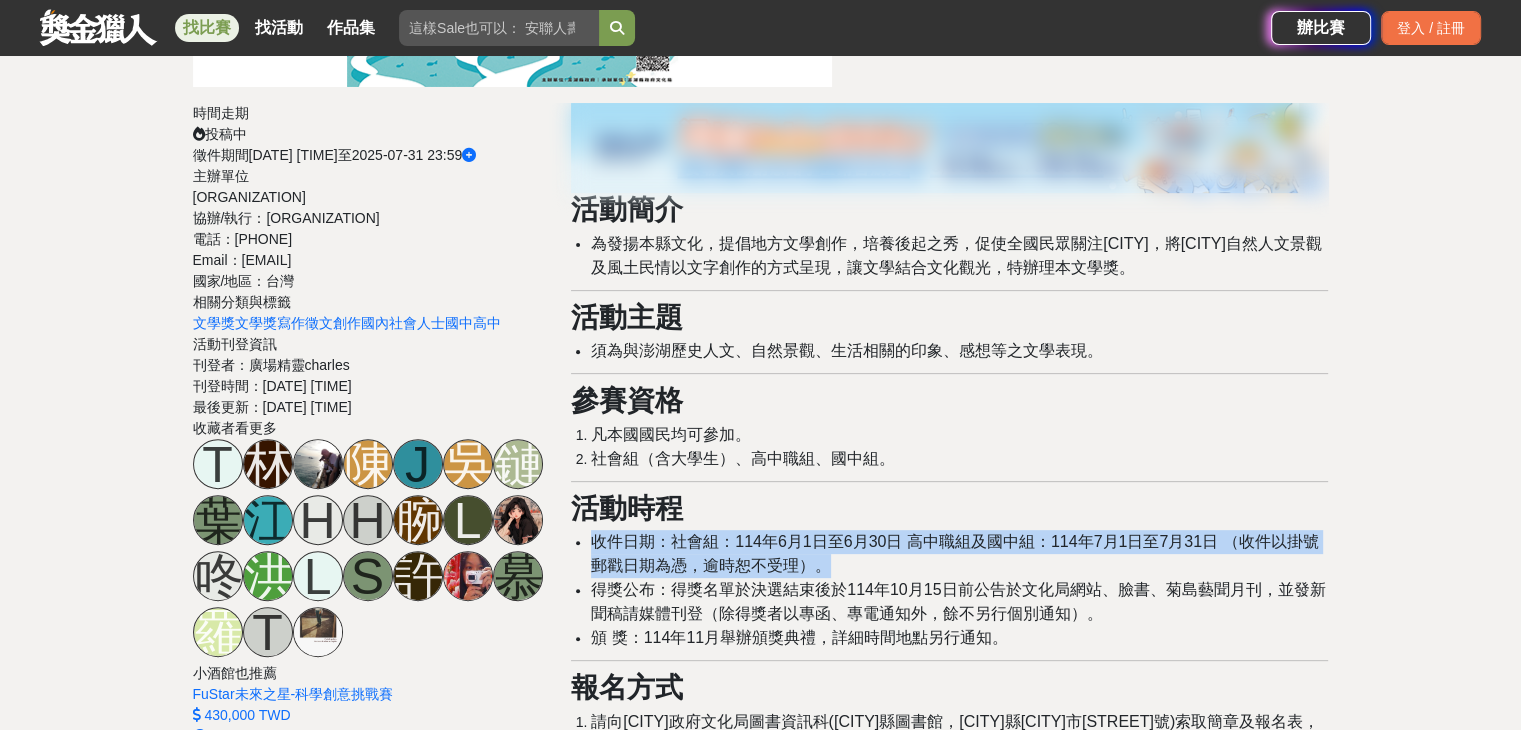 click on "收件日期：社會組：114年6月1日至6月30日 高中職組及國中組：114年7月1日至7月31日 （收件以掛號郵戳日期為憑，逾時恕不受理）。" at bounding box center (956, 255) 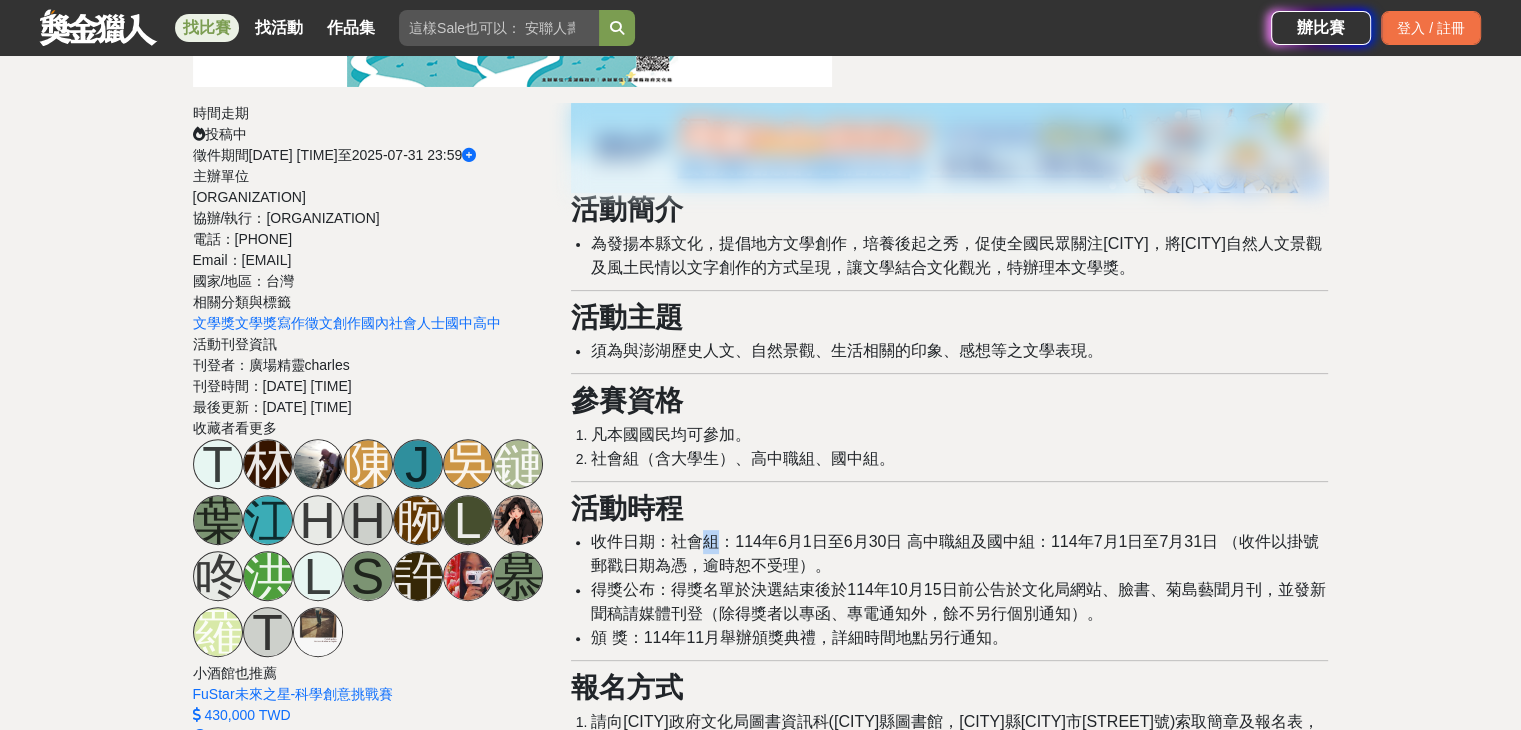 click on "收件日期：社會組：114年6月1日至6月30日 高中職組及國中組：114年7月1日至7月31日 （收件以掛號郵戳日期為憑，逾時恕不受理）。" at bounding box center [956, 255] 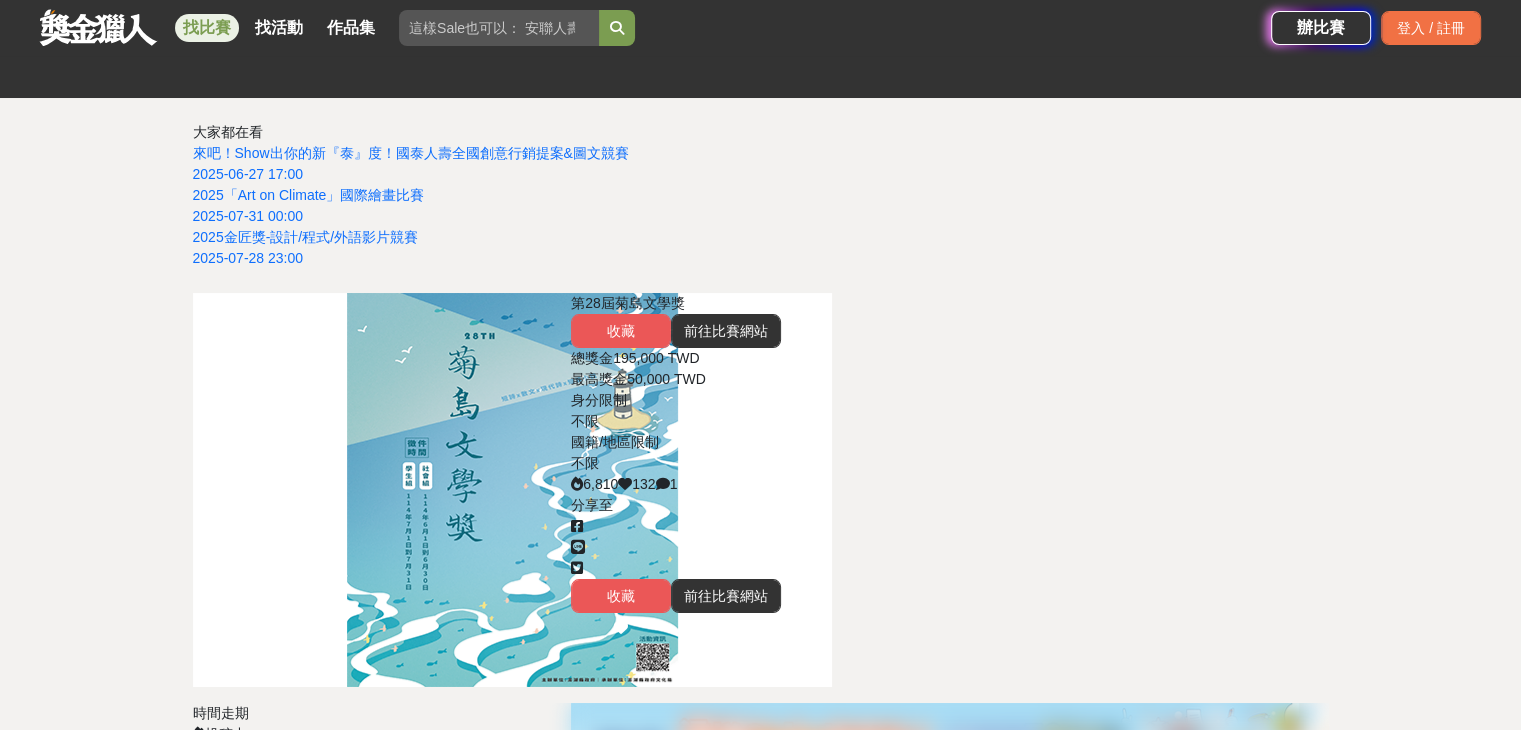 scroll, scrollTop: 0, scrollLeft: 0, axis: both 